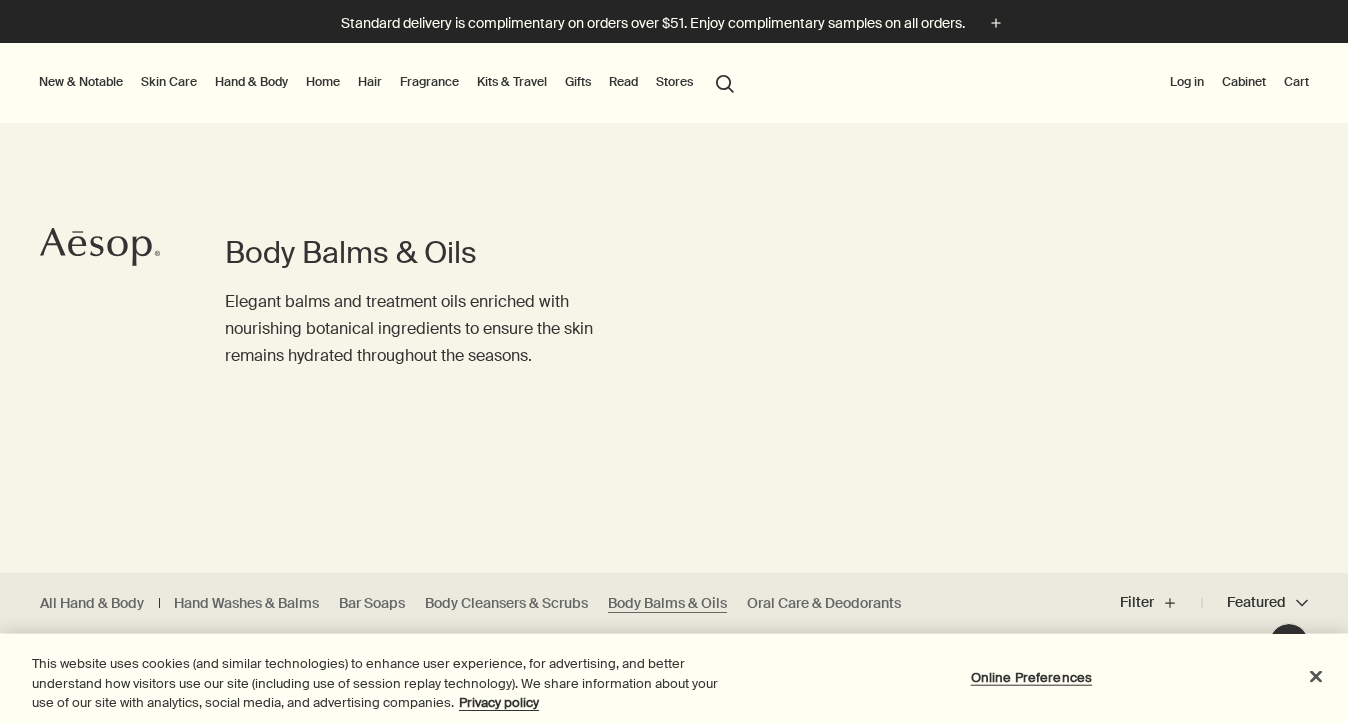 scroll, scrollTop: 0, scrollLeft: 0, axis: both 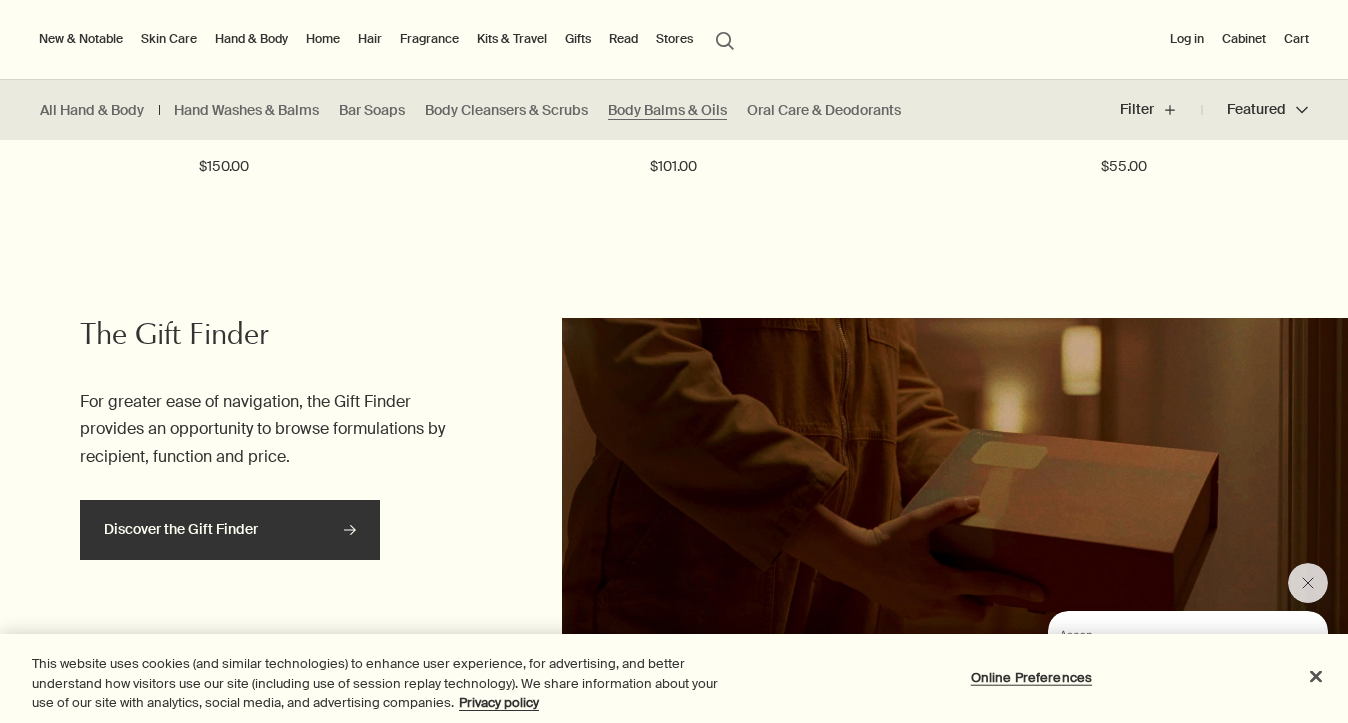 click on "Discover the Gift Finder   rightArrow" at bounding box center [230, 530] 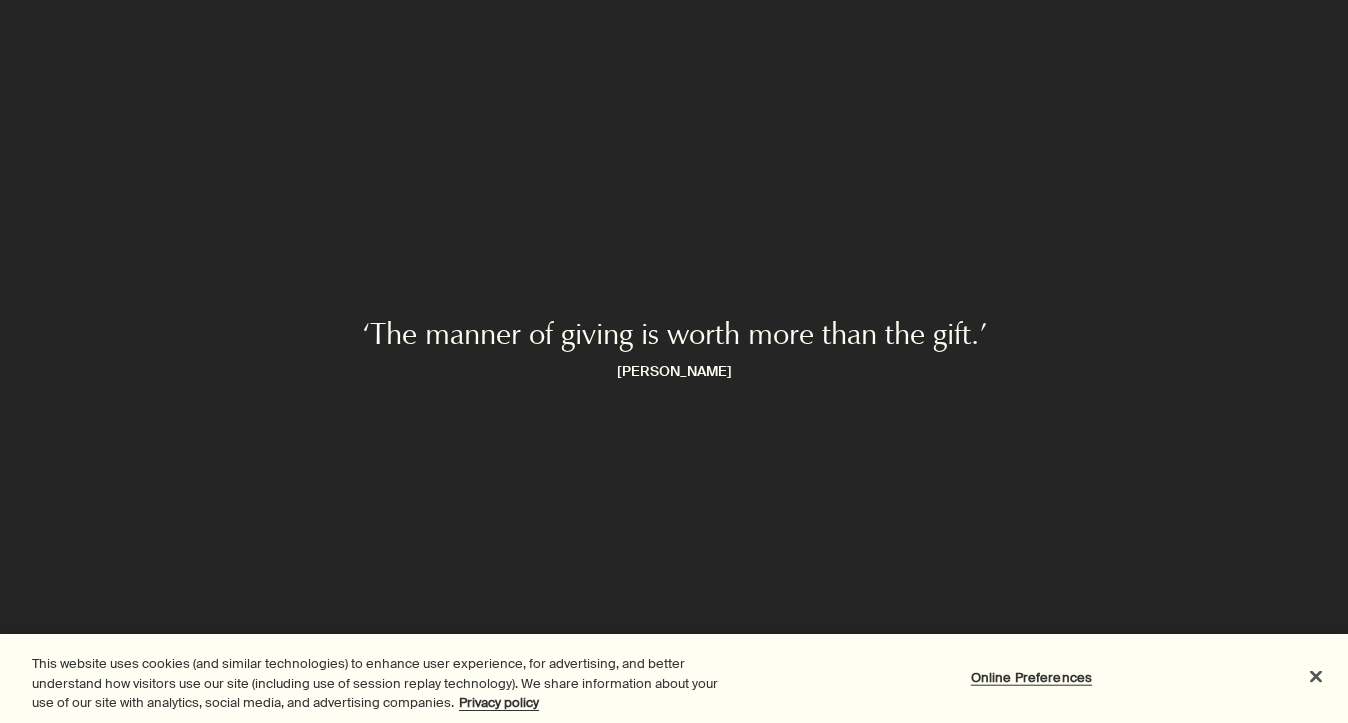 scroll, scrollTop: 0, scrollLeft: 0, axis: both 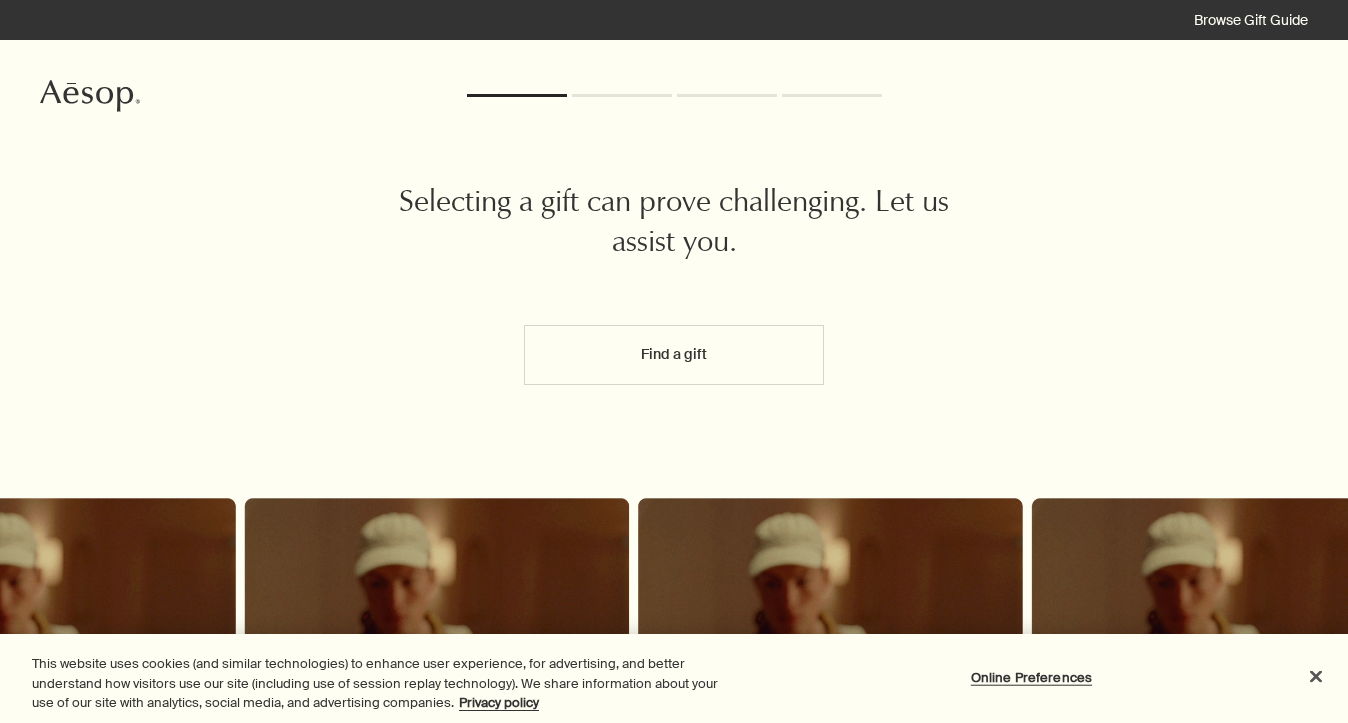 click on "Find a gift" at bounding box center (674, 355) 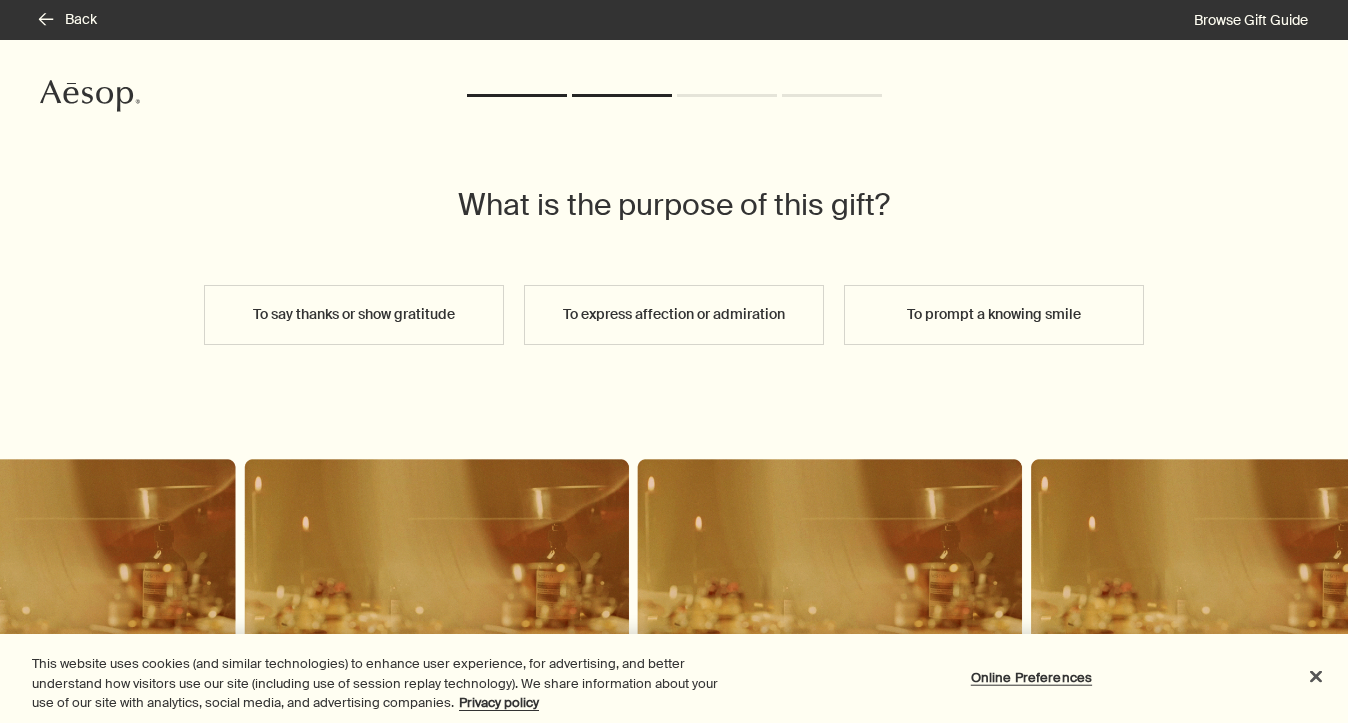 click on "To express affection or admiration" at bounding box center (674, 315) 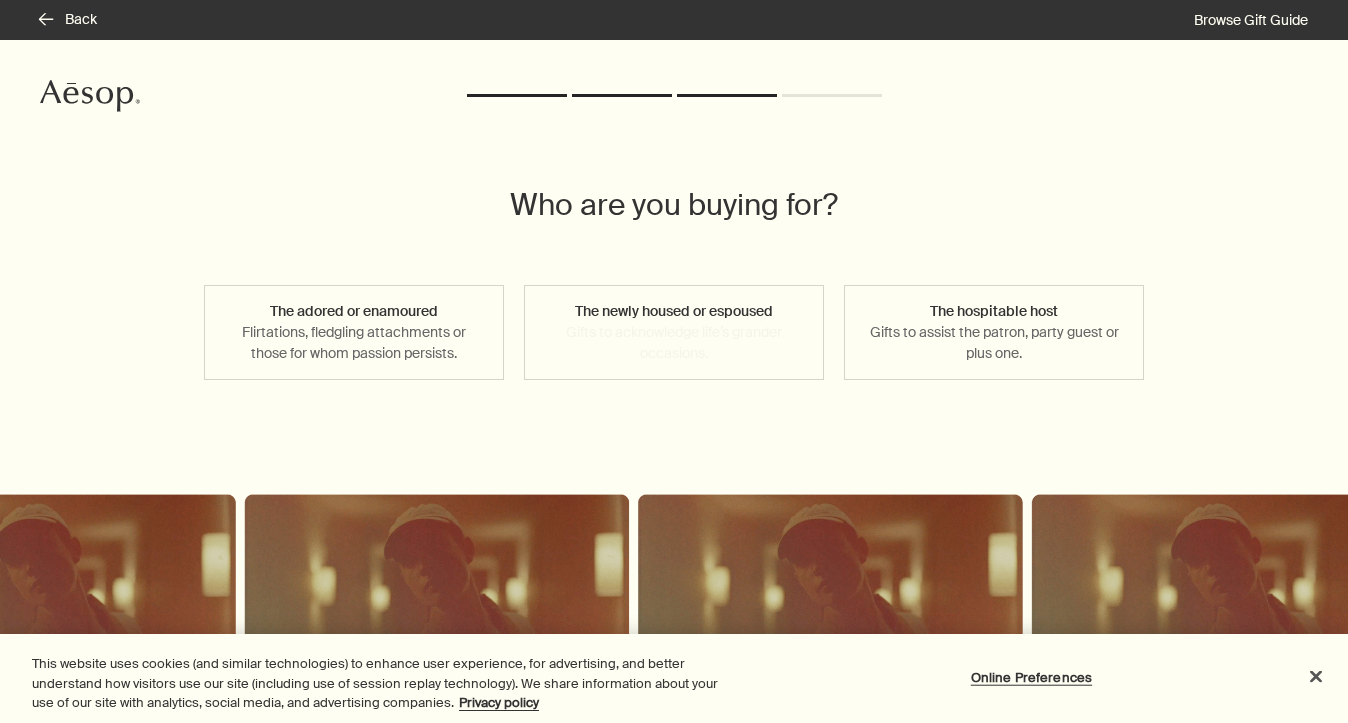 click on "The newly housed or espoused Gifts to acknowledge life’s grander occasions." at bounding box center (674, 332) 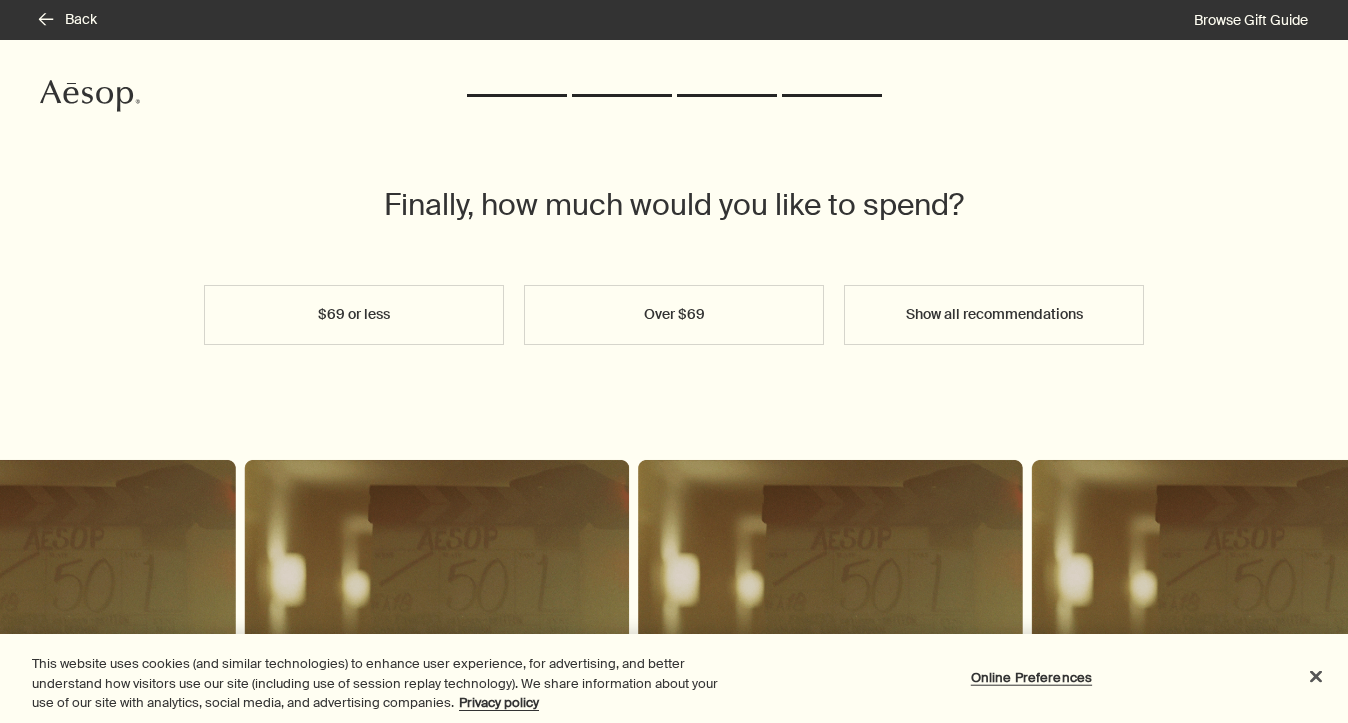 click on "$69 or less" at bounding box center (354, 315) 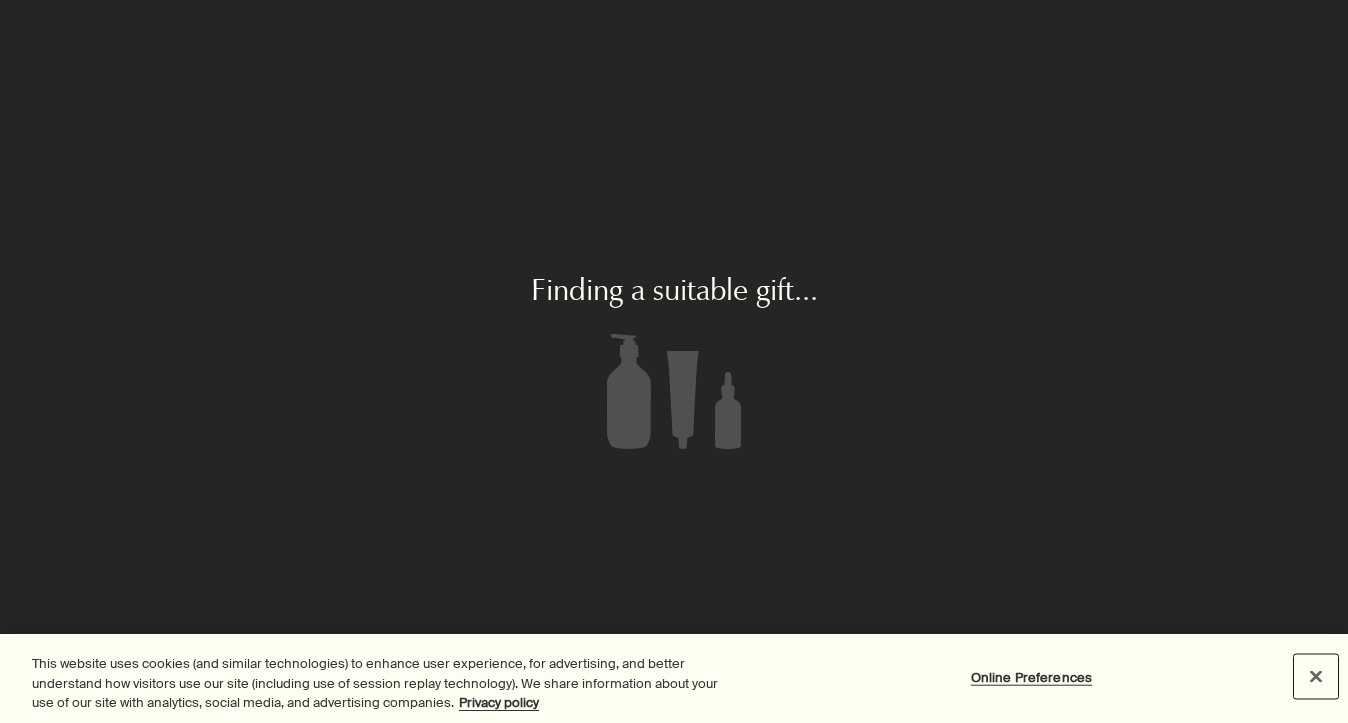 click at bounding box center (1316, 676) 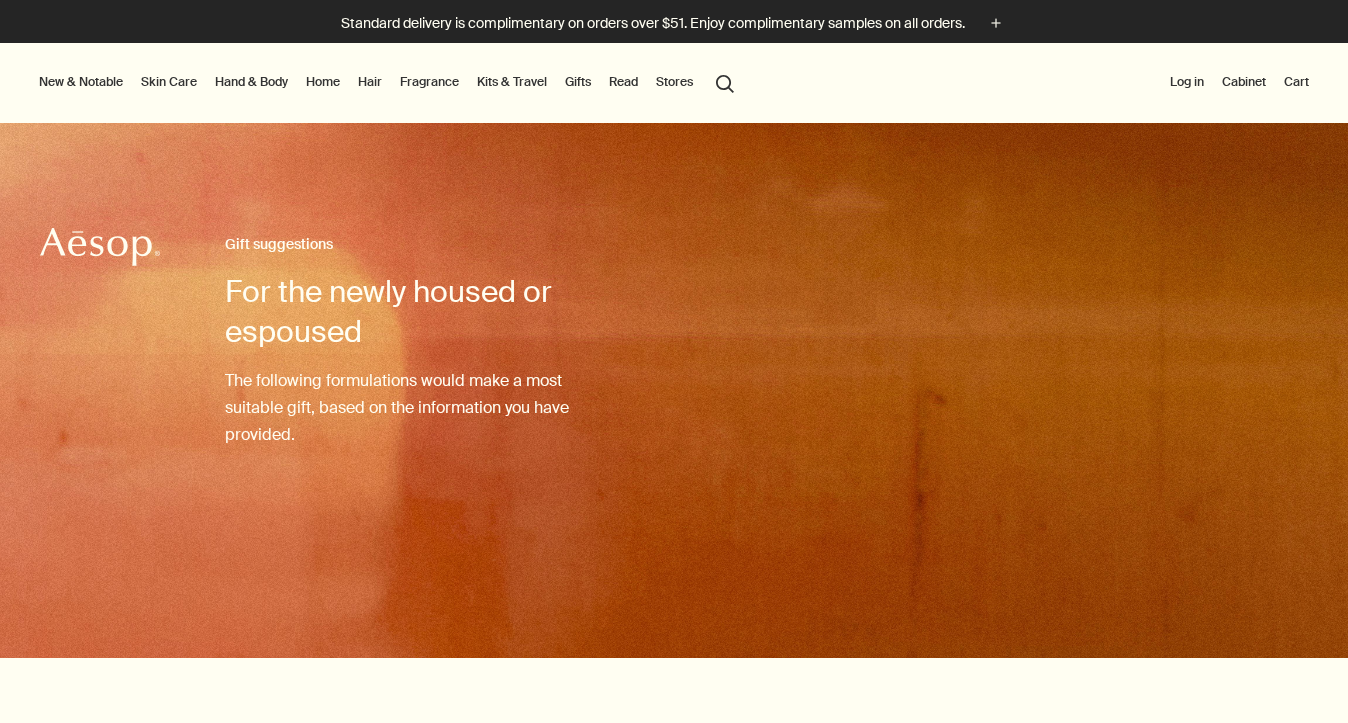 scroll, scrollTop: 0, scrollLeft: 0, axis: both 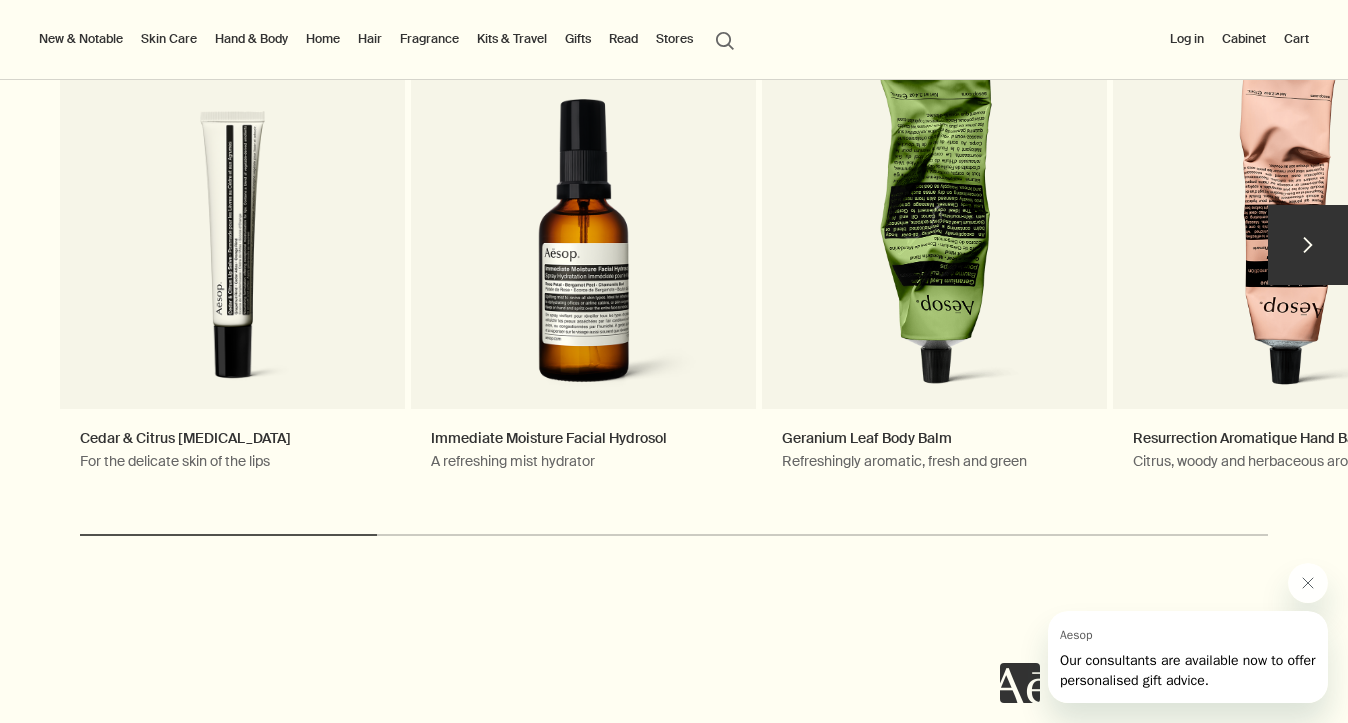 click on "chevron" at bounding box center (1308, 245) 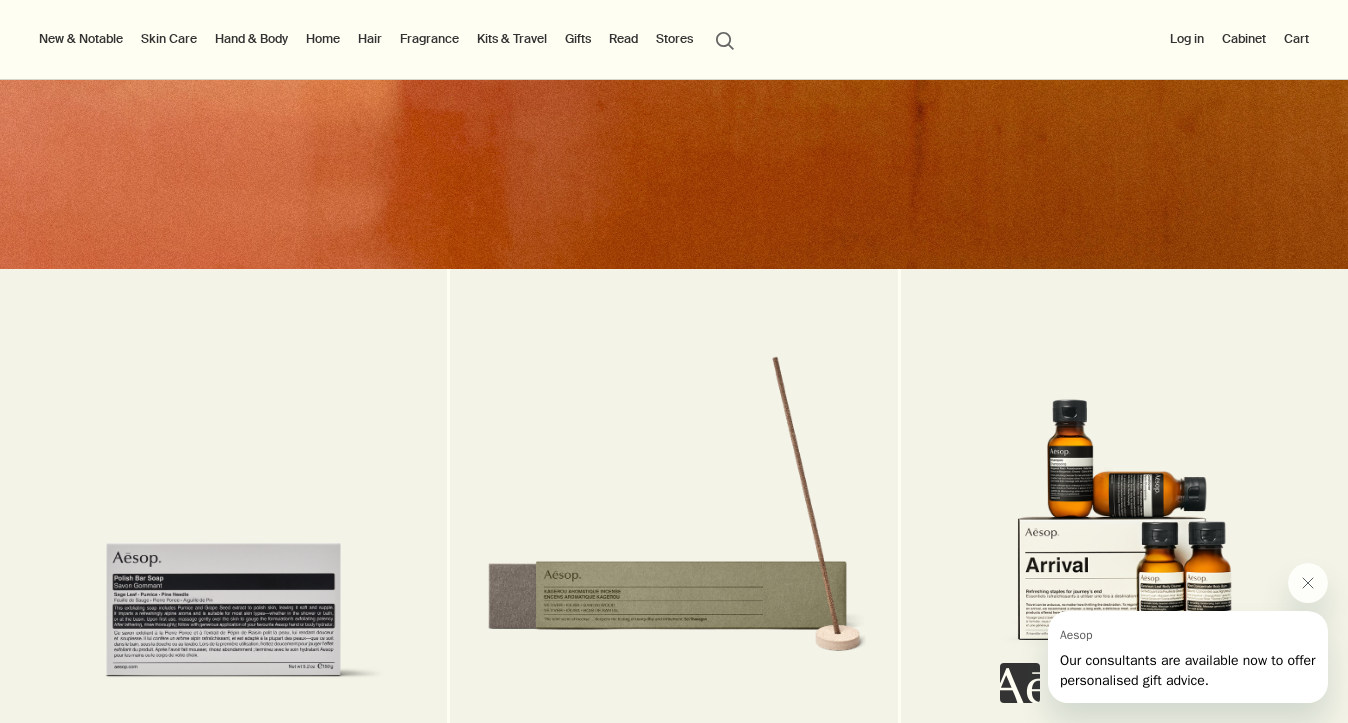 scroll, scrollTop: 0, scrollLeft: 0, axis: both 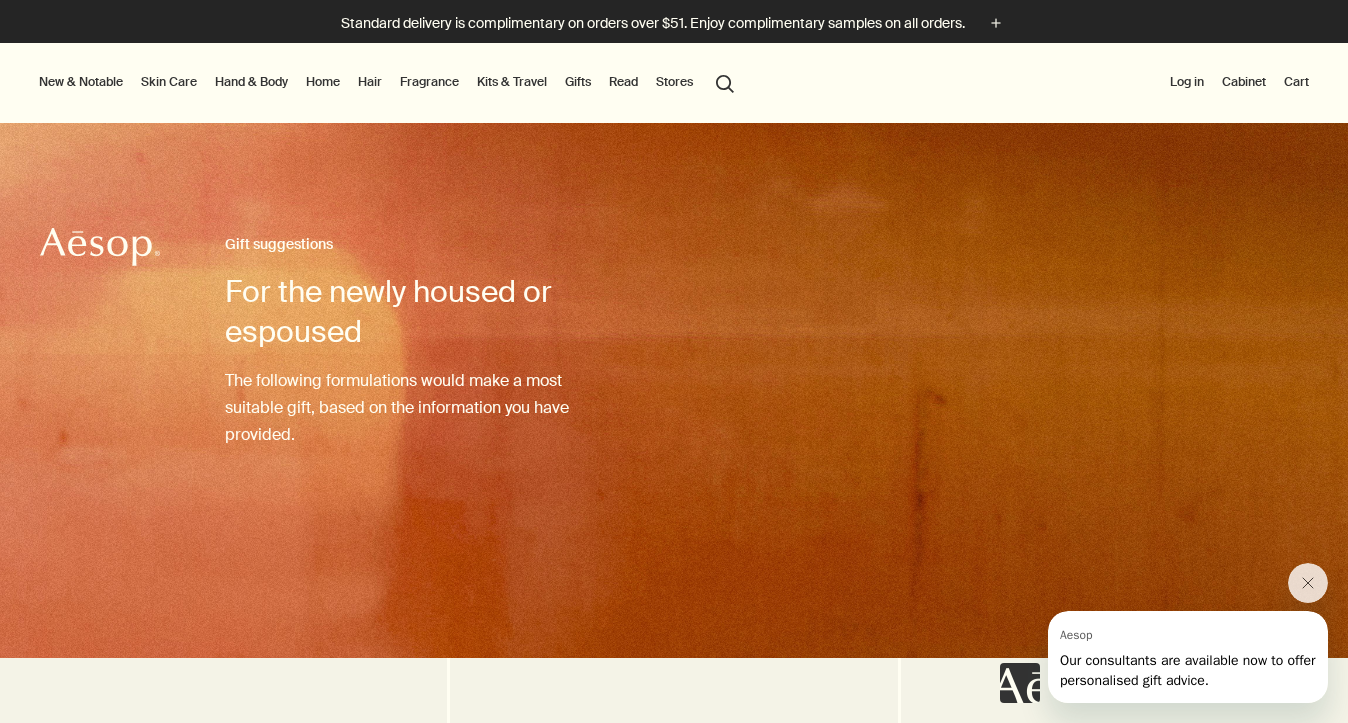 click on "search Search" at bounding box center [725, 82] 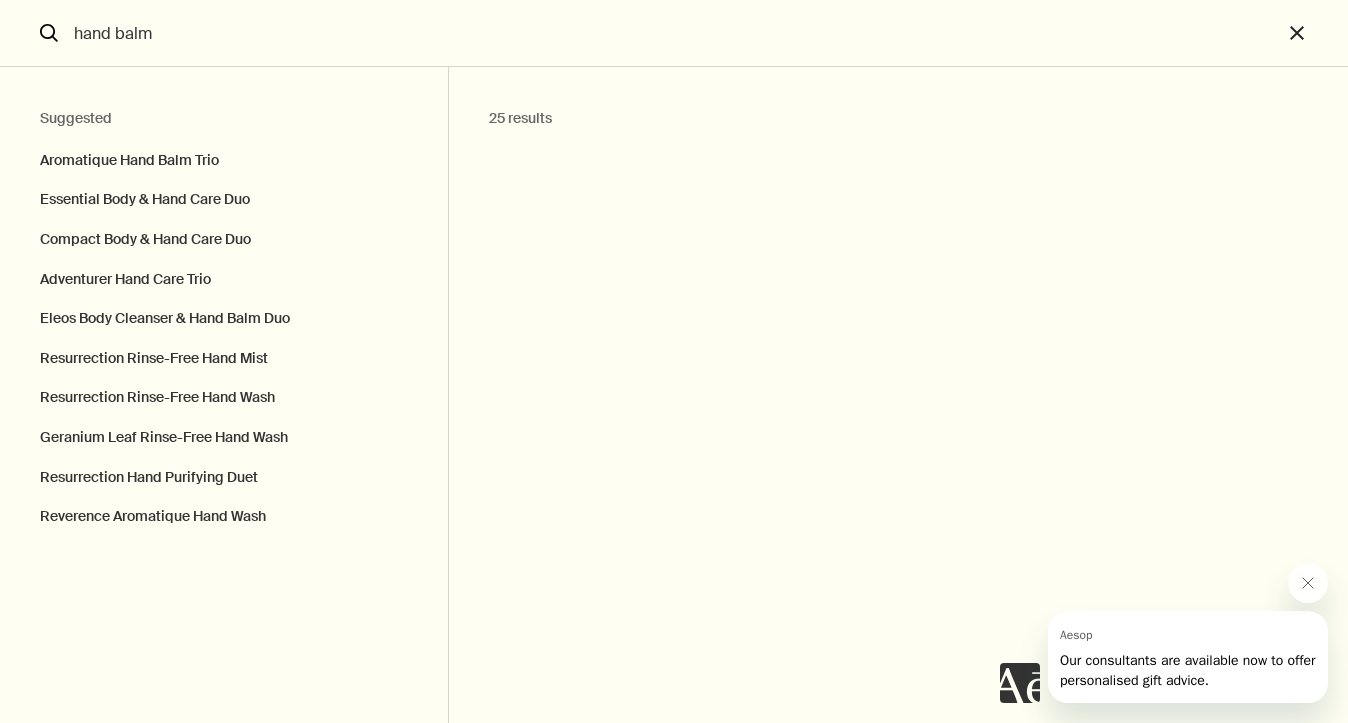 type on "hand balm" 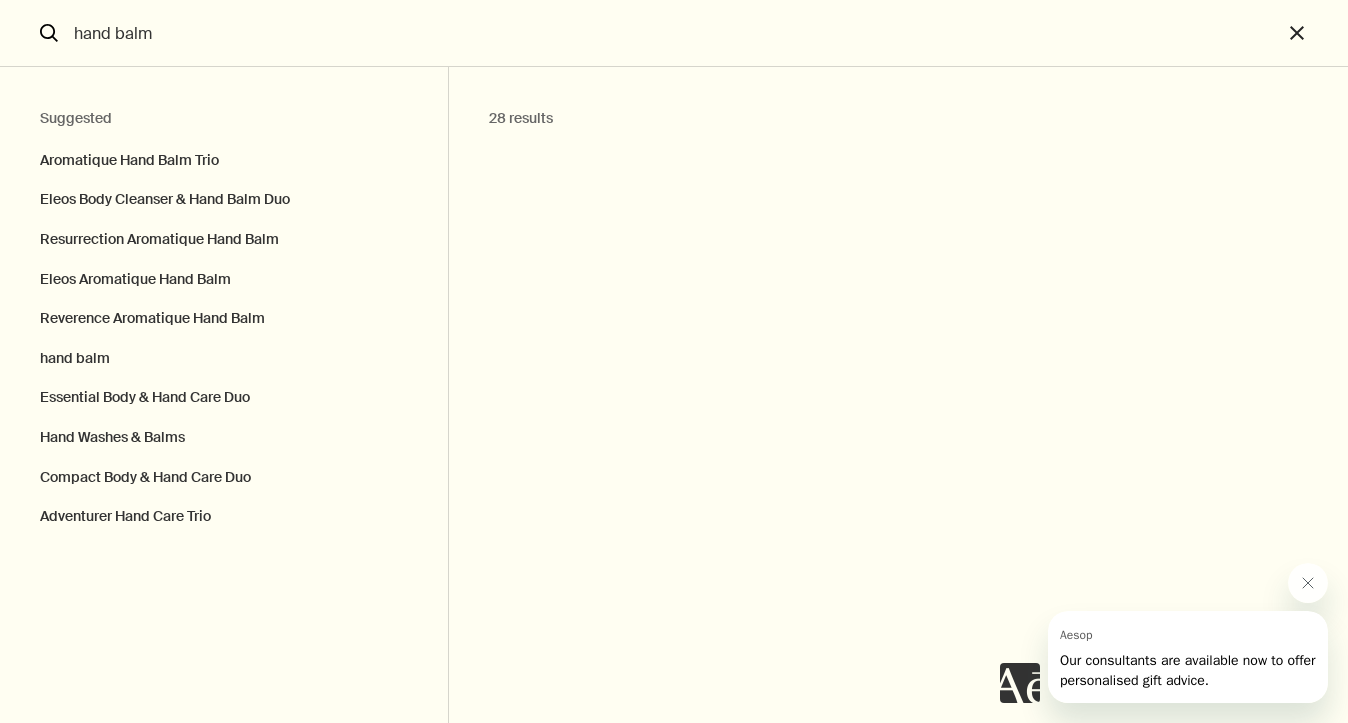 click on "search" 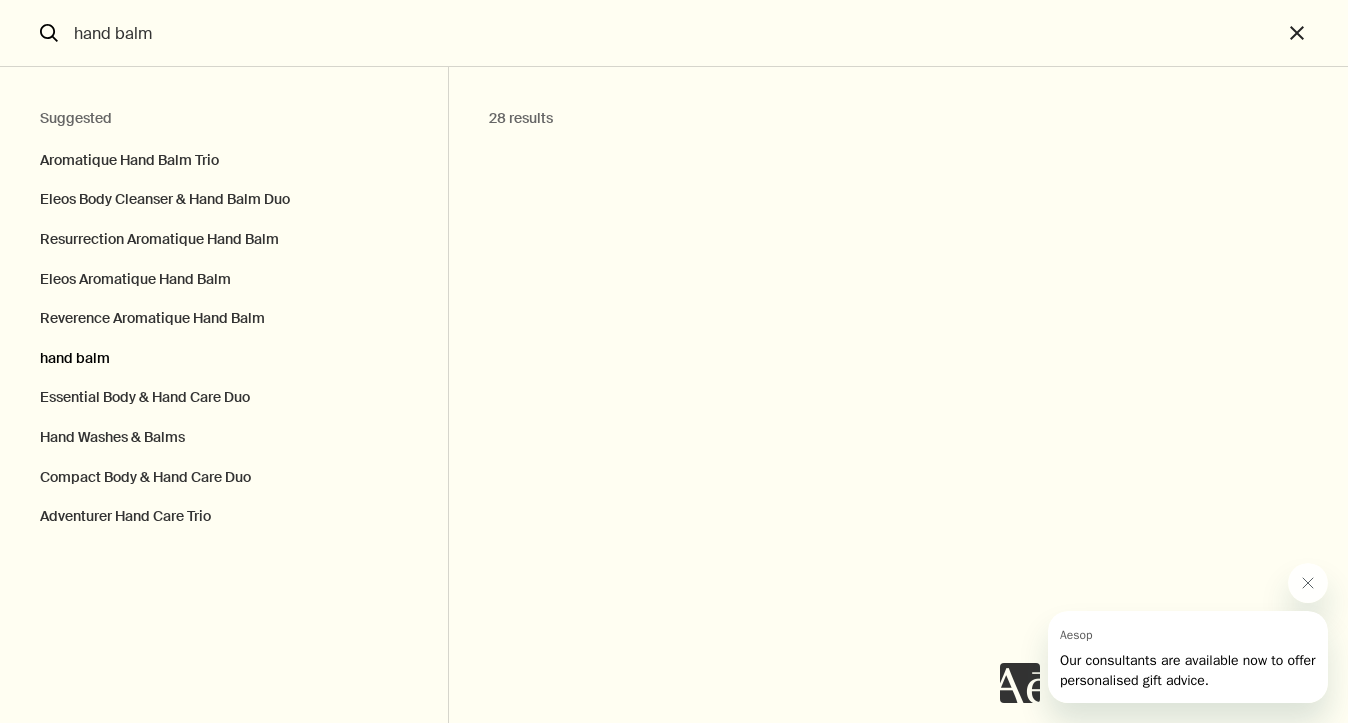 click on "hand balm" at bounding box center [224, 359] 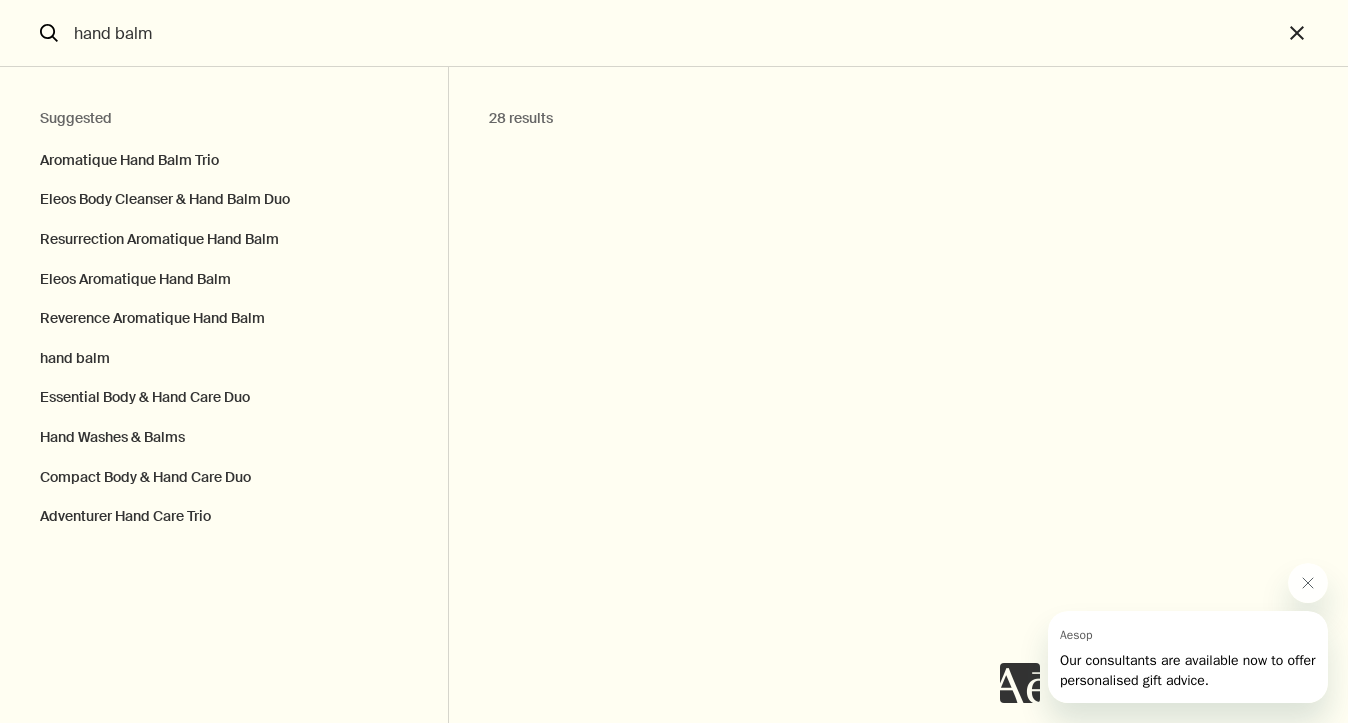 click on "28   results" at bounding box center (849, 119) 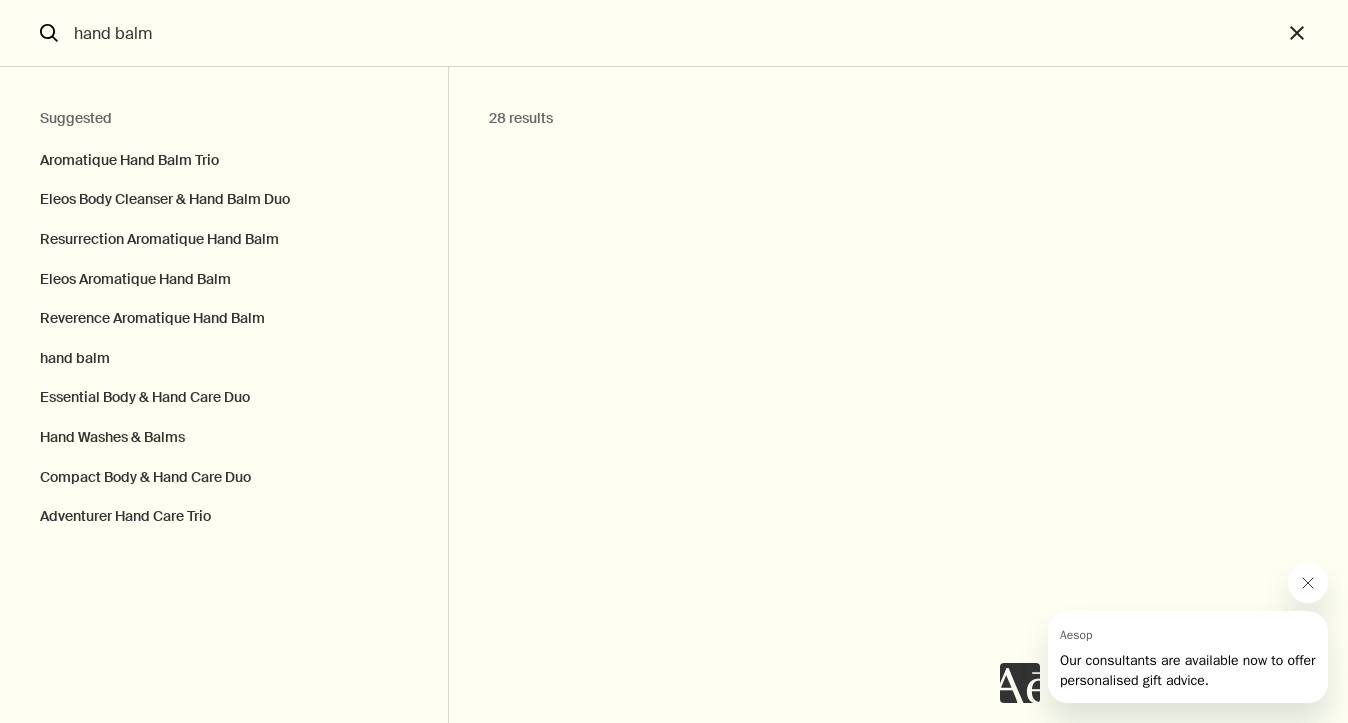 click 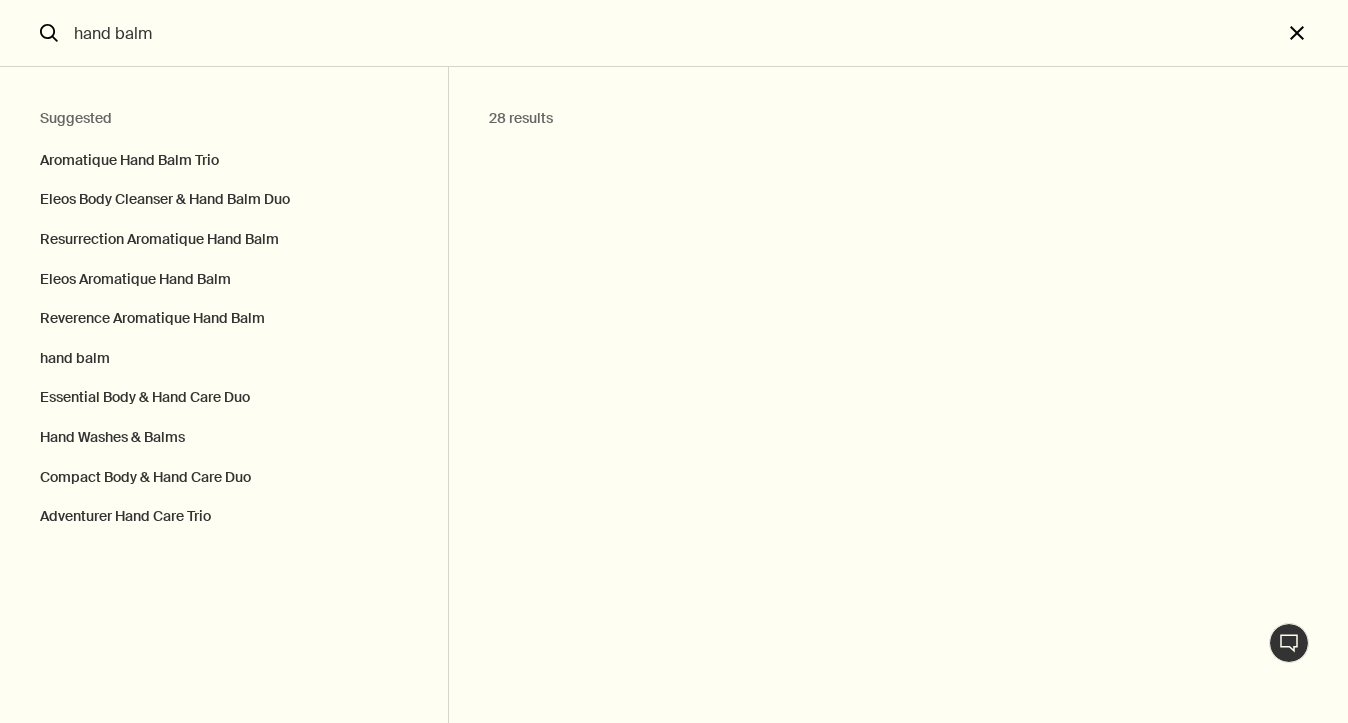 click on "close" at bounding box center [1315, 33] 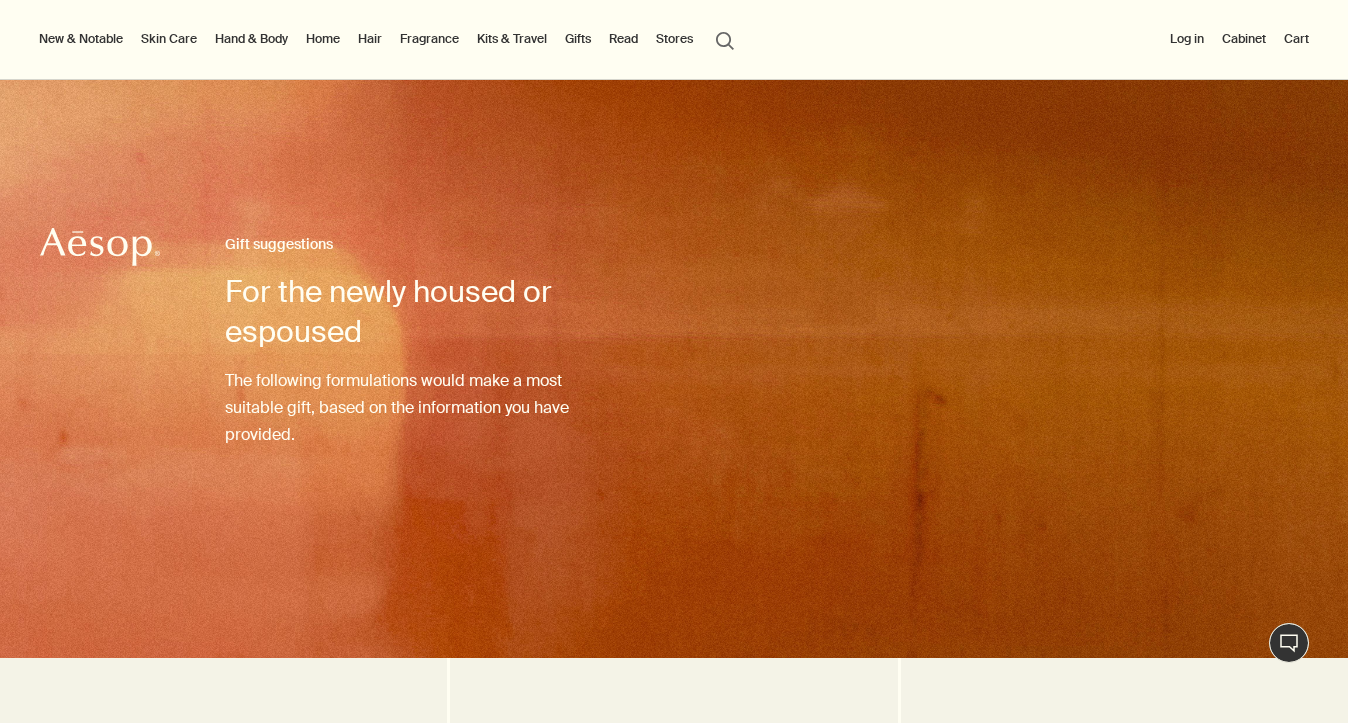 type 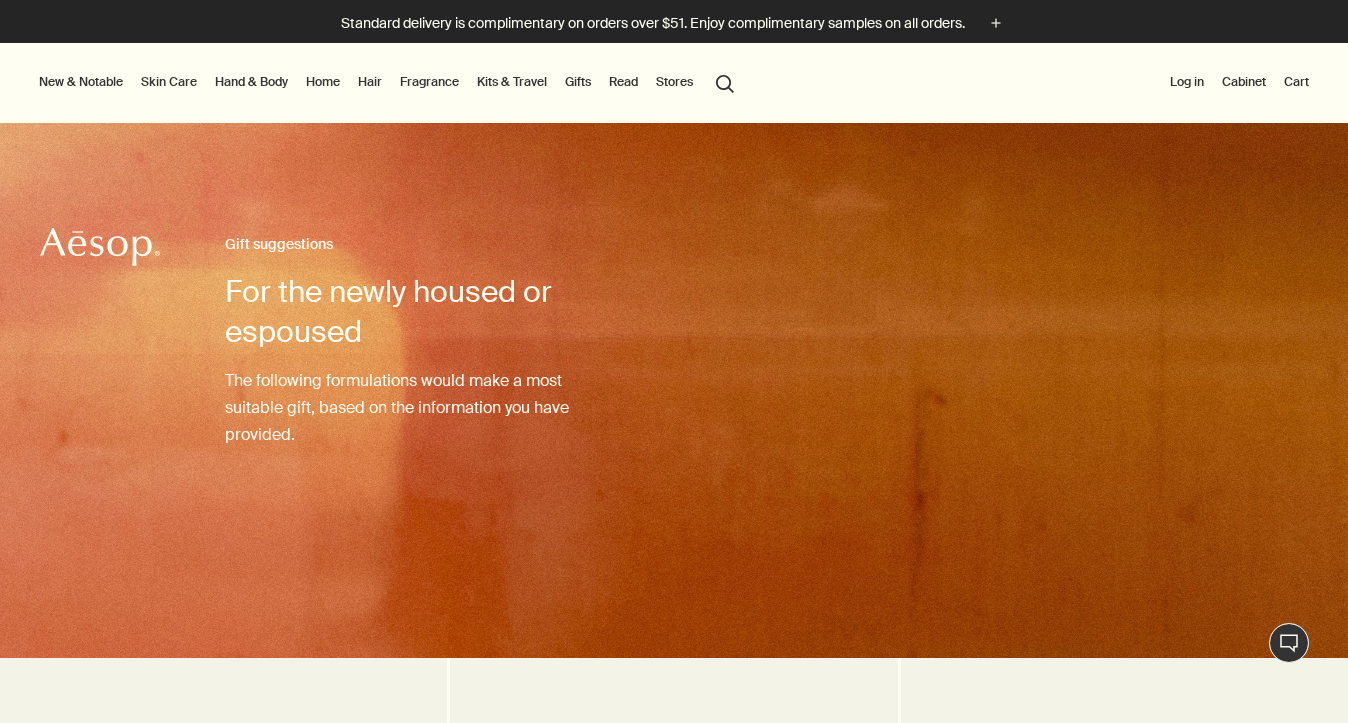 click on "search Search" at bounding box center (725, 82) 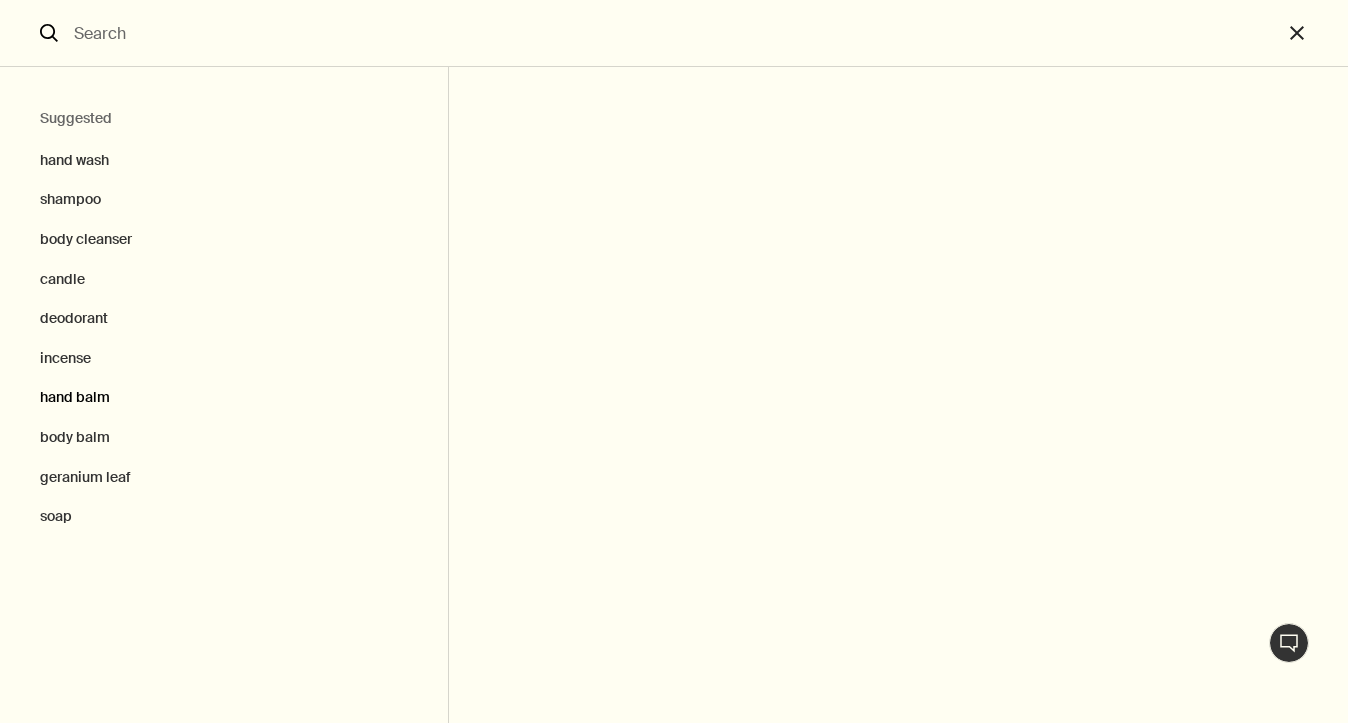 click on "hand balm" at bounding box center [224, 398] 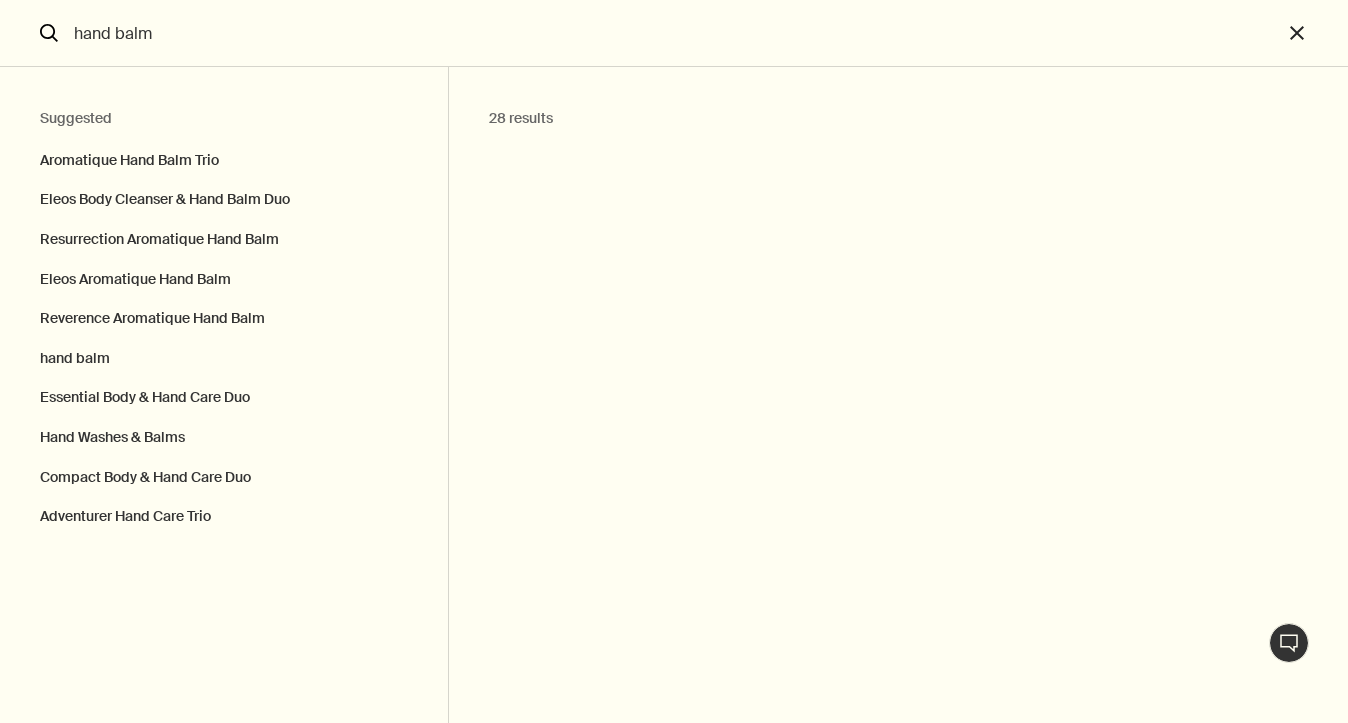 click on "28   results" at bounding box center [849, 119] 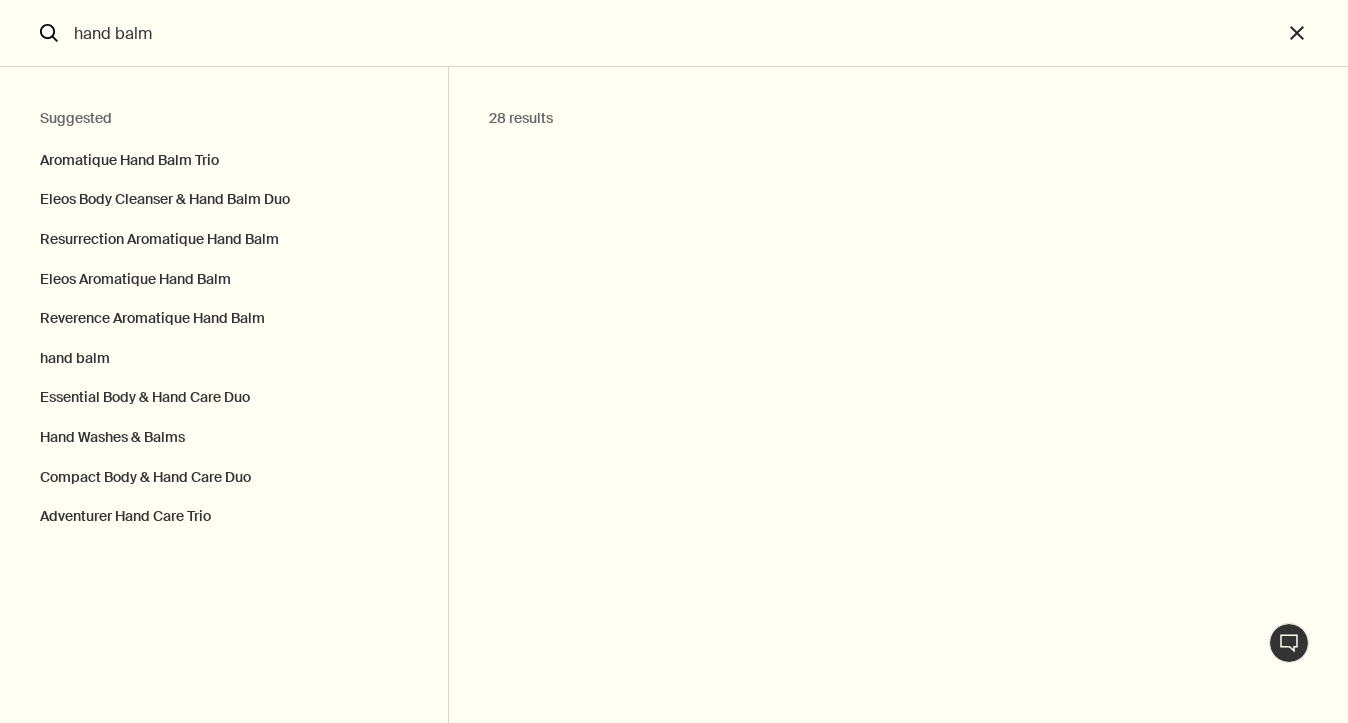 type on "28 results" 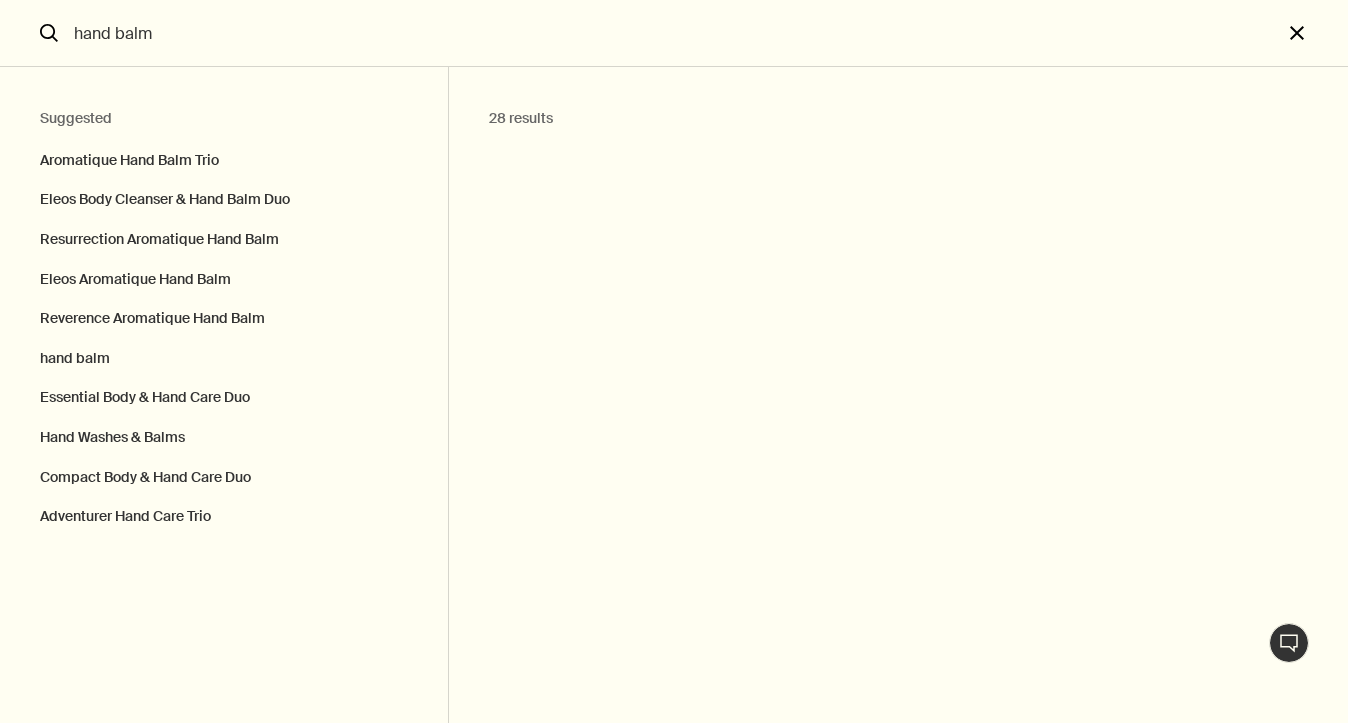 click on "close" at bounding box center [1315, 33] 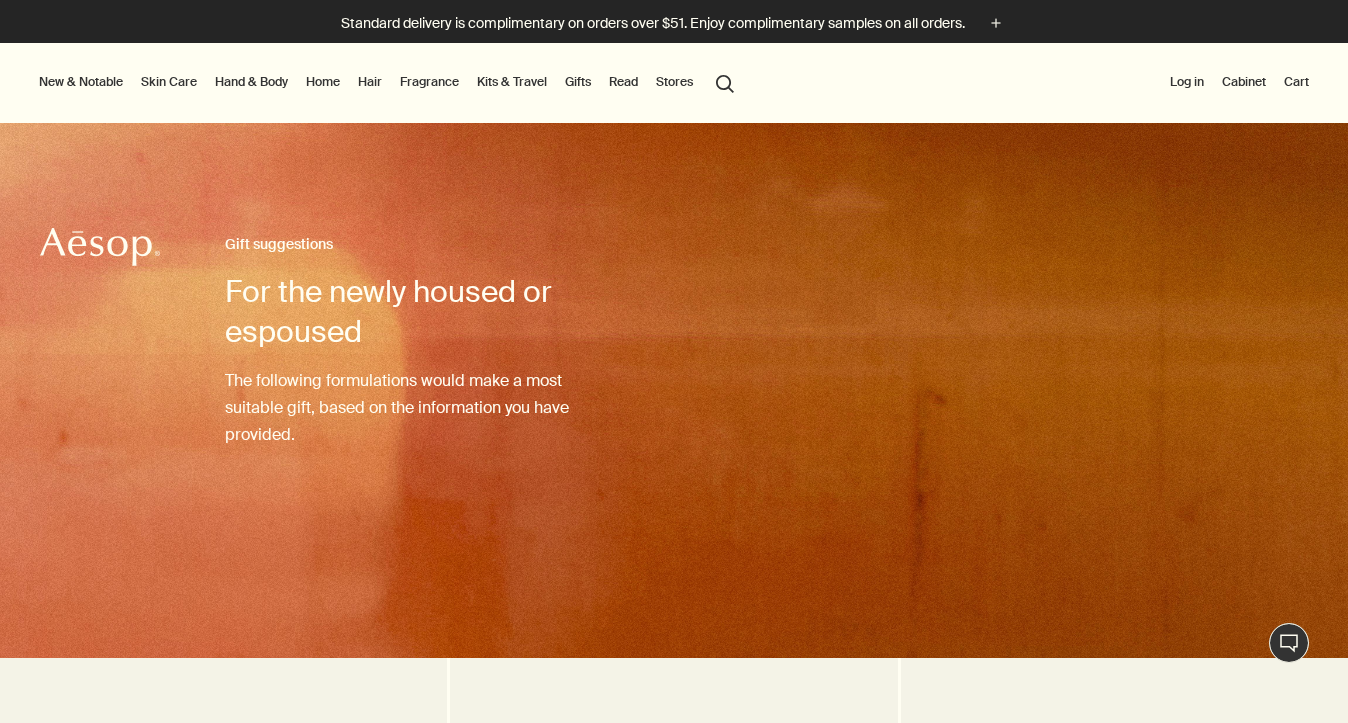 click on "Hand & Body" at bounding box center (251, 82) 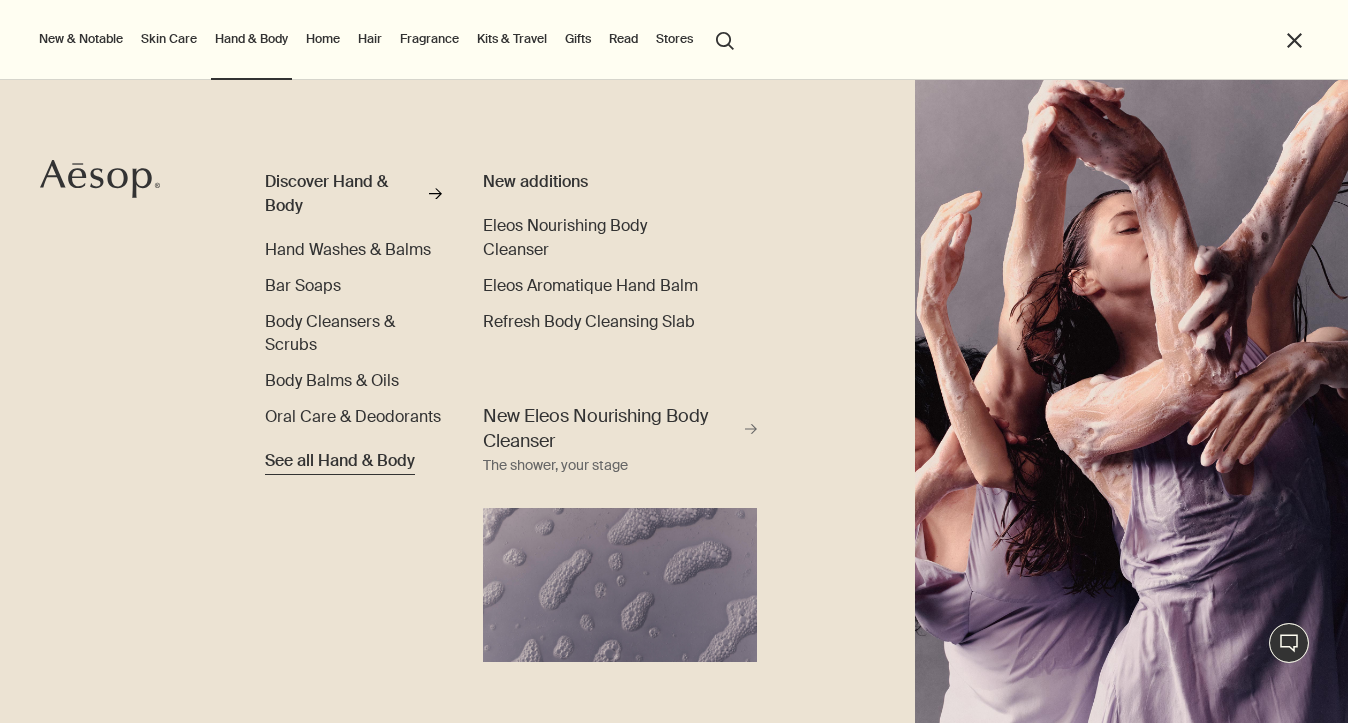 click on "See all Hand & Body" at bounding box center (340, 461) 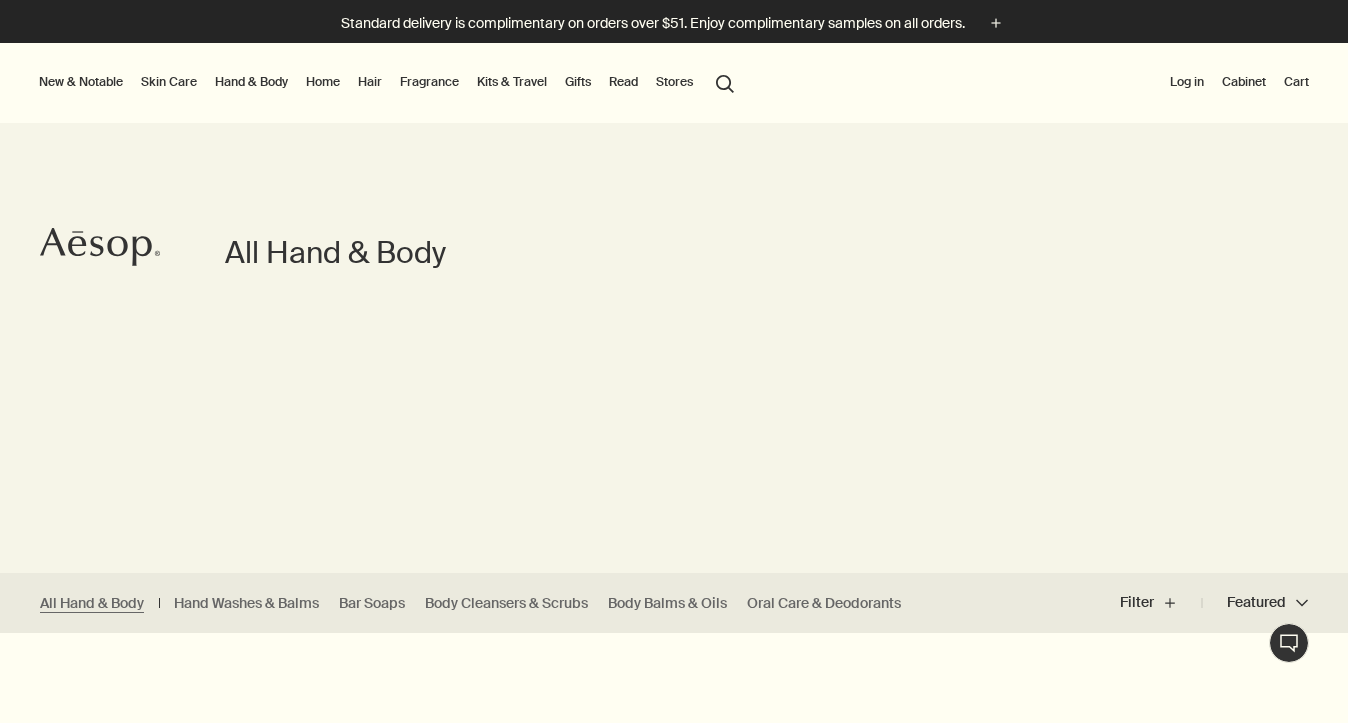 scroll, scrollTop: 0, scrollLeft: 0, axis: both 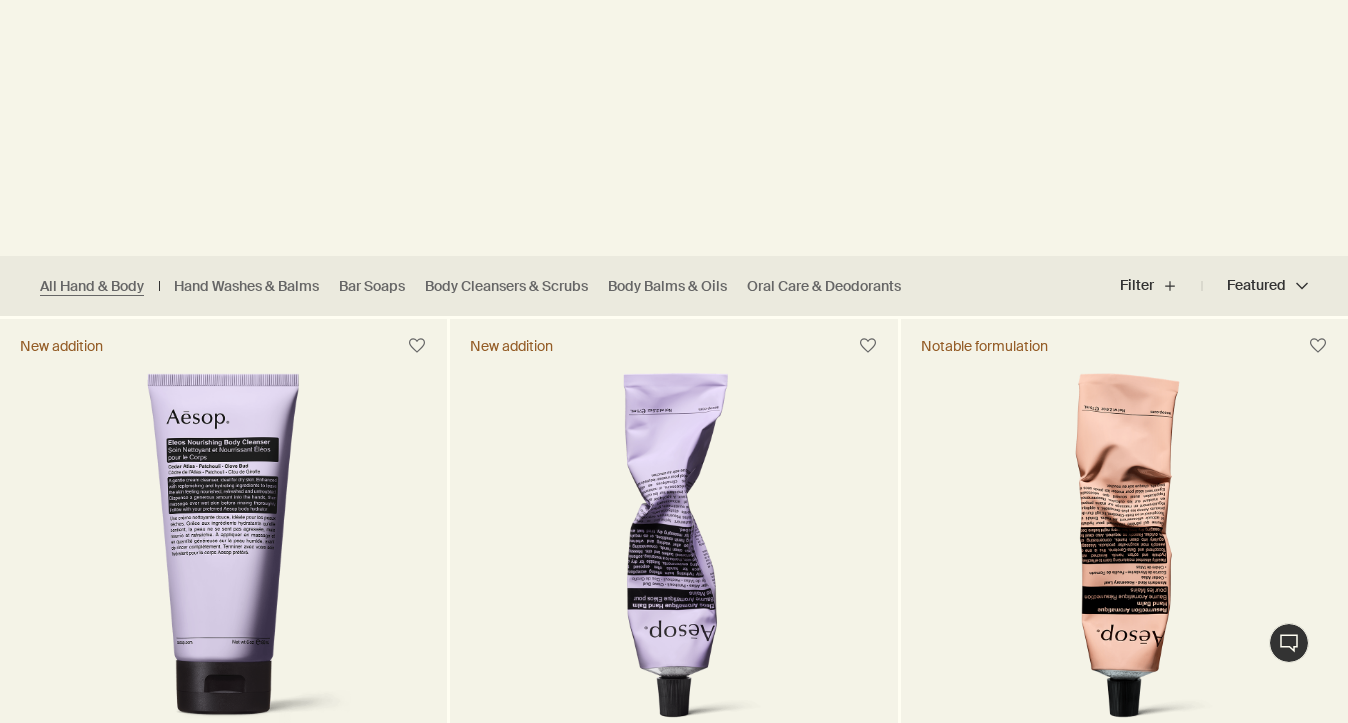 click on "All Hand & Body Hand Washes & Balms Bar Soaps Body Cleansers & Scrubs Body Balms & Oils Oral Care & Deodorants" at bounding box center (475, 286) 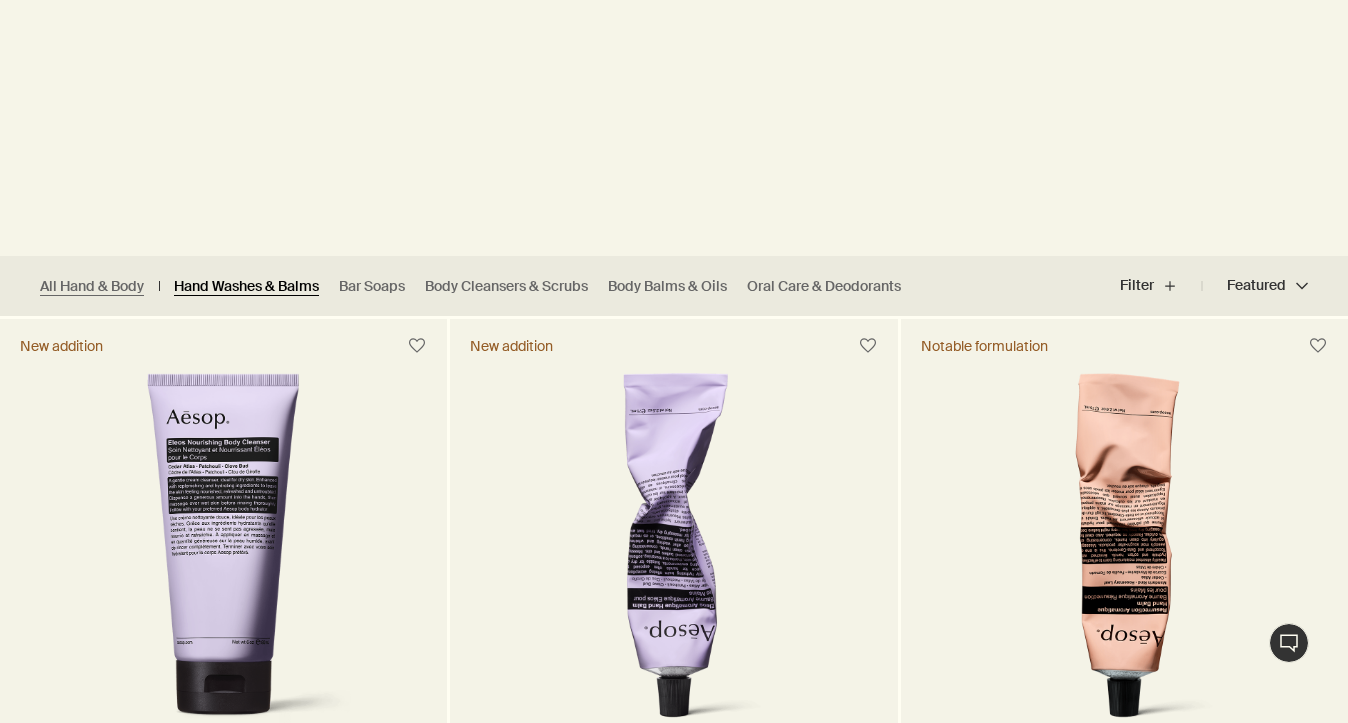 click on "Hand Washes & Balms" at bounding box center [246, 286] 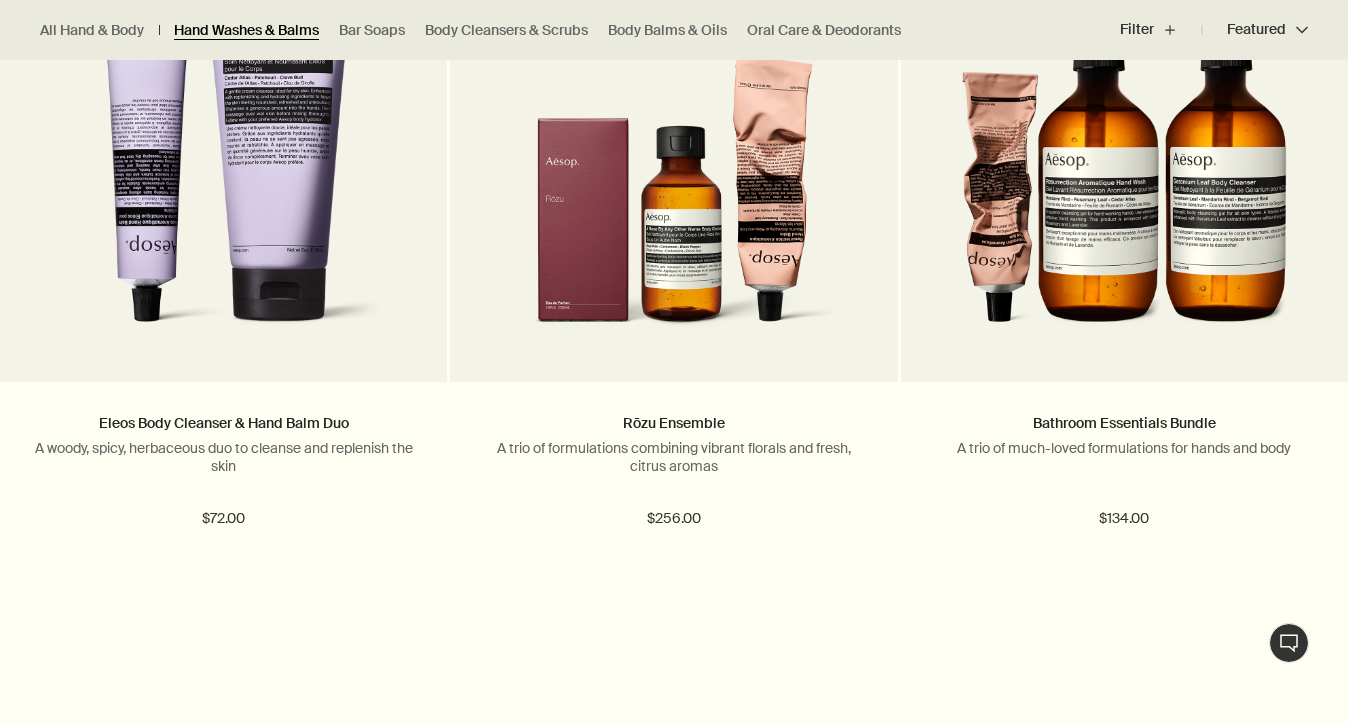 scroll, scrollTop: 2914, scrollLeft: 0, axis: vertical 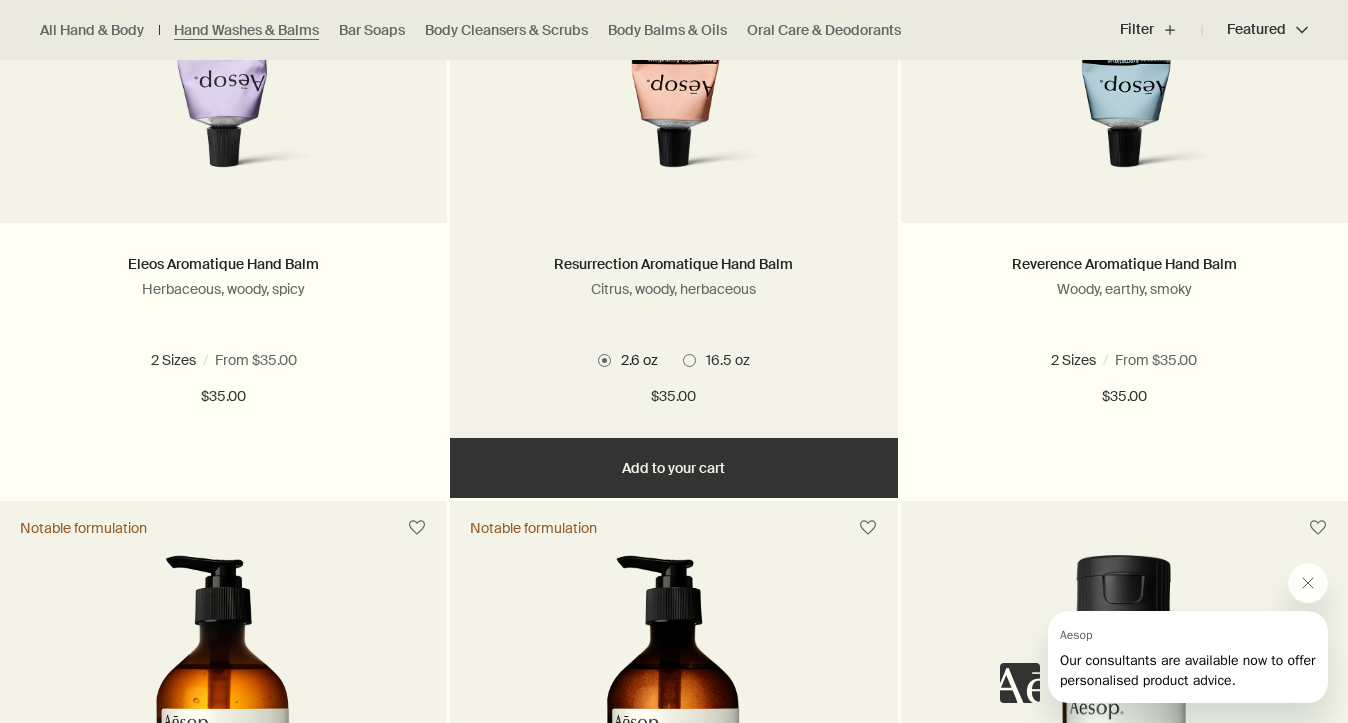 click at bounding box center [689, 360] 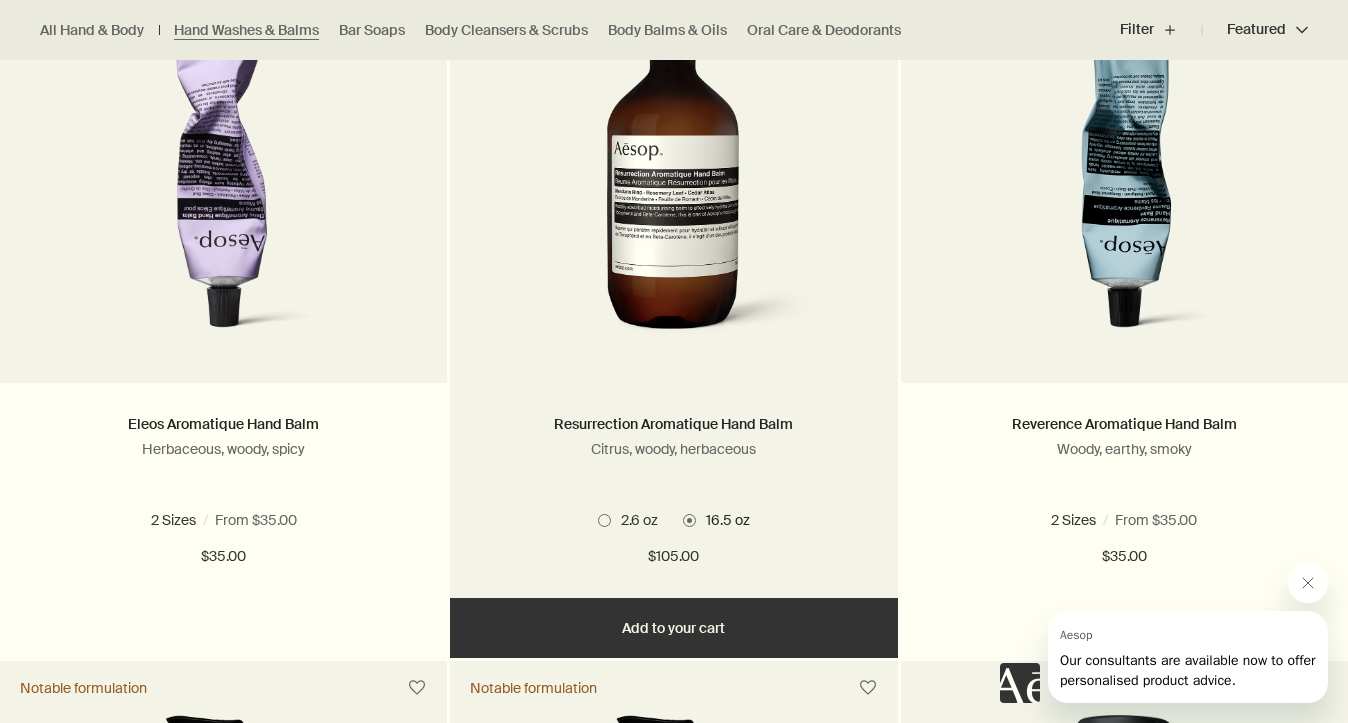 scroll, scrollTop: 713, scrollLeft: 0, axis: vertical 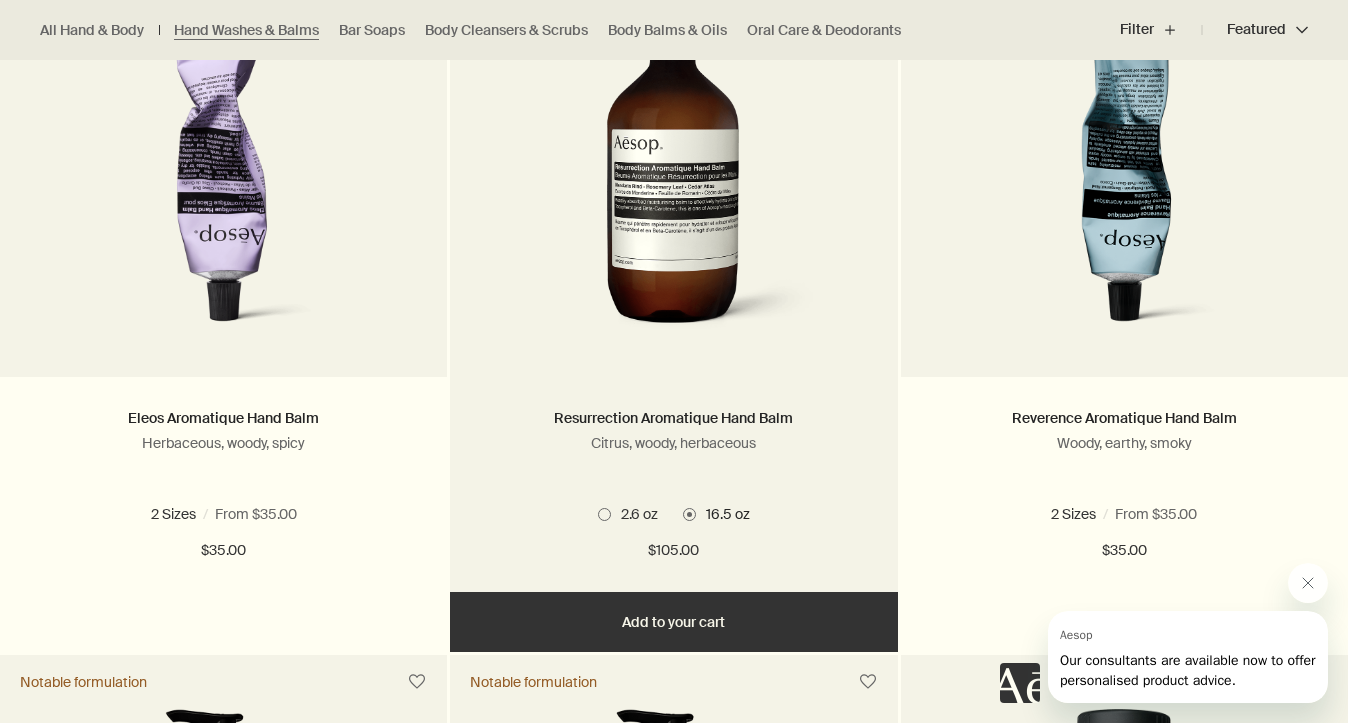 click at bounding box center [604, 514] 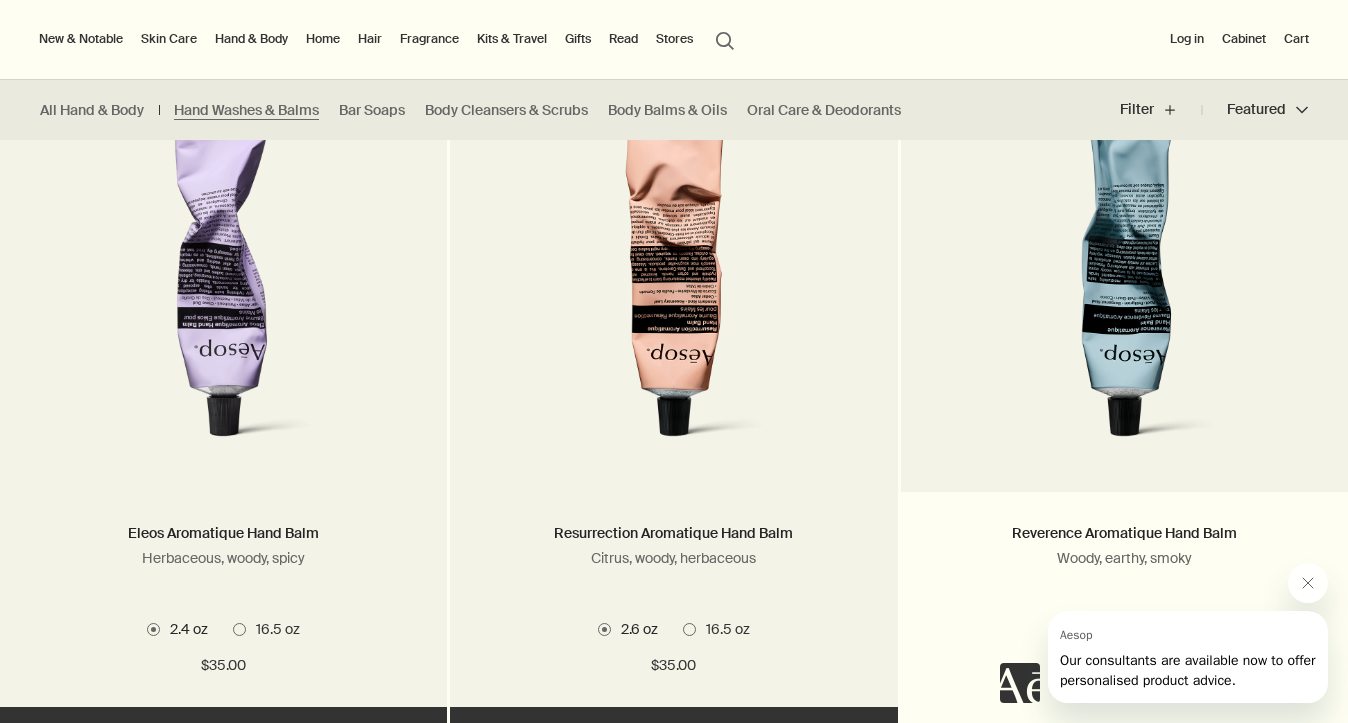 scroll, scrollTop: 577, scrollLeft: 0, axis: vertical 